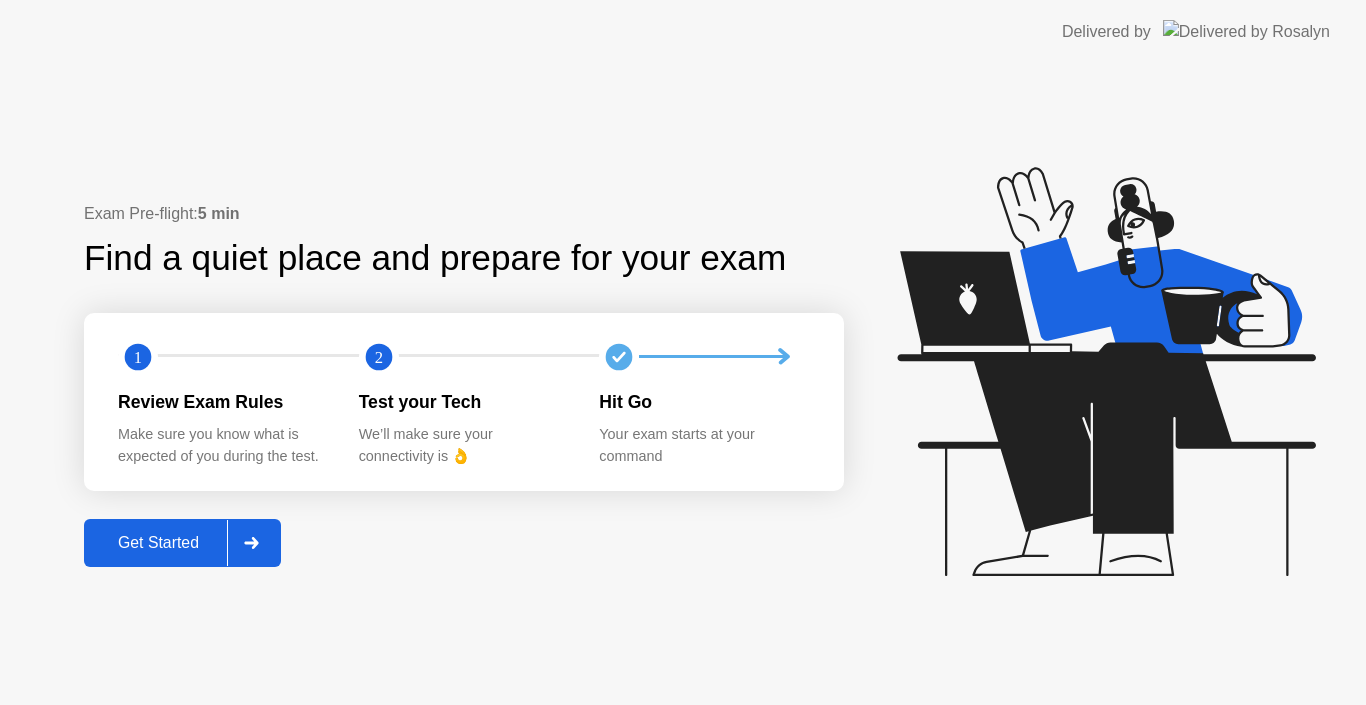 click on "Get Started" 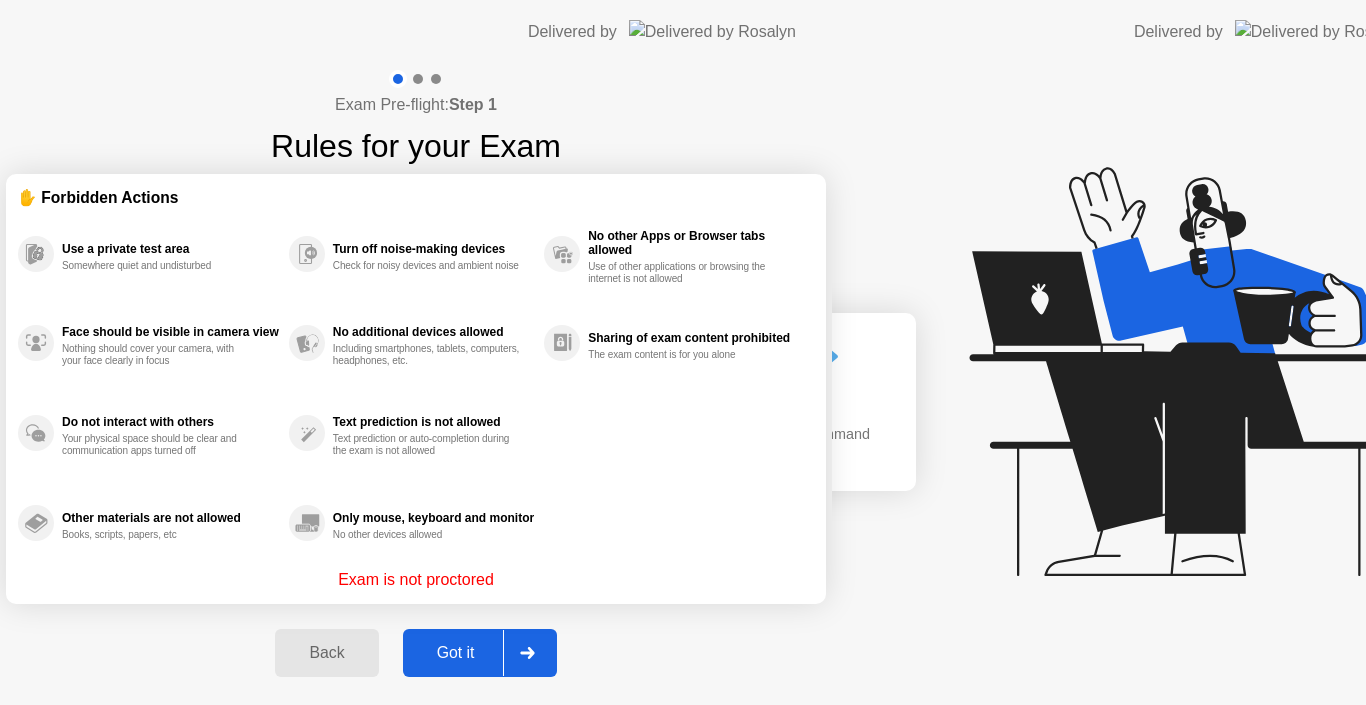click on "Exam Pre-flight:  Step 1 Rules for your Exam ✋ Forbidden Actions Use a private test area Somewhere quiet and undisturbed Face should be visible in camera view Nothing should cover your camera, with your face clearly in focus Do not interact with others Your physical space should be clear and communication apps turned off Other materials are not allowed Books, scripts, papers, etc Turn off noise-making devices Check for noisy devices and ambient noise No additional devices allowed Including smartphones, tablets, computers, headphones, etc. Text prediction is not allowed Text prediction or auto-completion during the exam is not allowed Only mouse, keyboard and monitor No other devices allowed No other Apps or Browser tabs allowed Use of other applications or browsing the internet is not allowed Sharing of exam content prohibited The exam content is for you alone Exam is not proctored Back Got it" 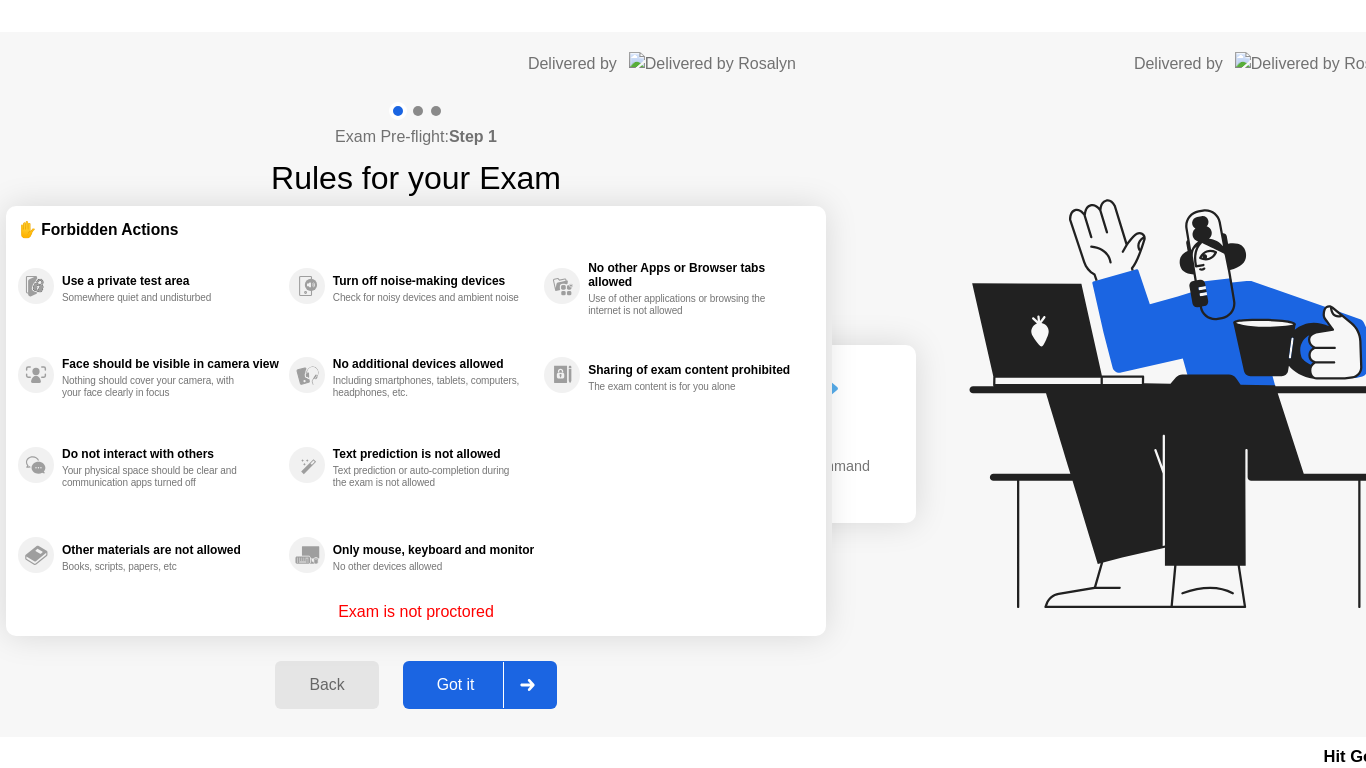 scroll, scrollTop: 0, scrollLeft: 0, axis: both 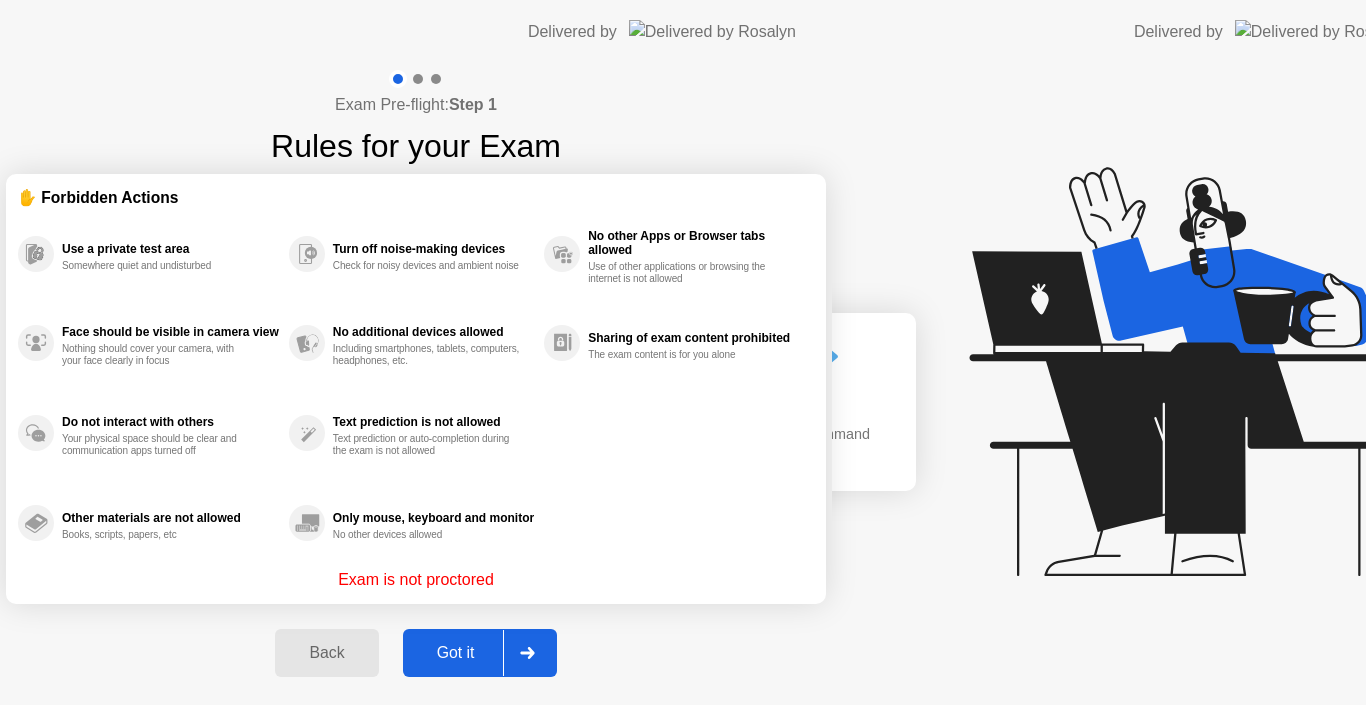 click on "Exam Pre-flight:  Step 1 Rules for your Exam ✋ Forbidden Actions Use a private test area Somewhere quiet and undisturbed Face should be visible in camera view Nothing should cover your camera, with your face clearly in focus Do not interact with others Your physical space should be clear and communication apps turned off Other materials are not allowed Books, scripts, papers, etc Turn off noise-making devices Check for noisy devices and ambient noise No additional devices allowed Including smartphones, tablets, computers, headphones, etc. Text prediction is not allowed Text prediction or auto-completion during the exam is not allowed Only mouse, keyboard and monitor No other devices allowed No other Apps or Browser tabs allowed Use of other applications or browsing the internet is not allowed Sharing of exam content prohibited The exam content is for you alone Exam is not proctored Back Got it" 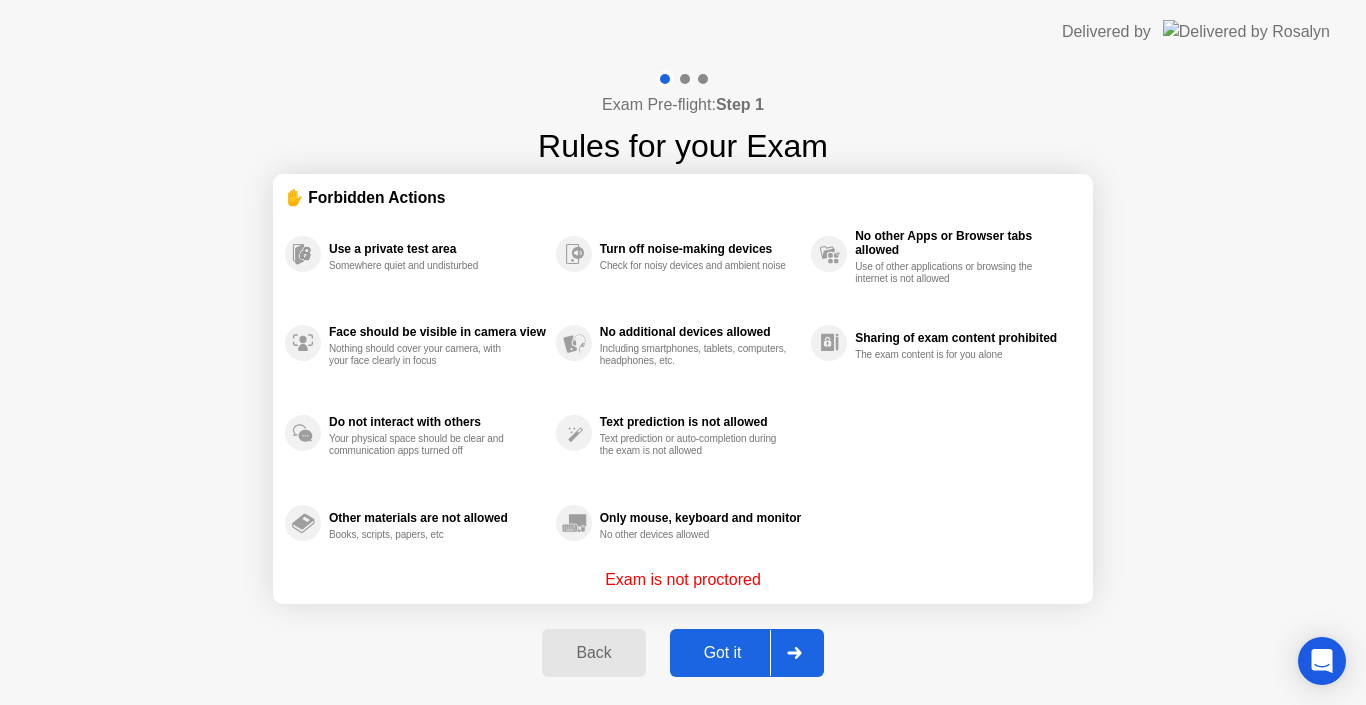 click on "Got it" 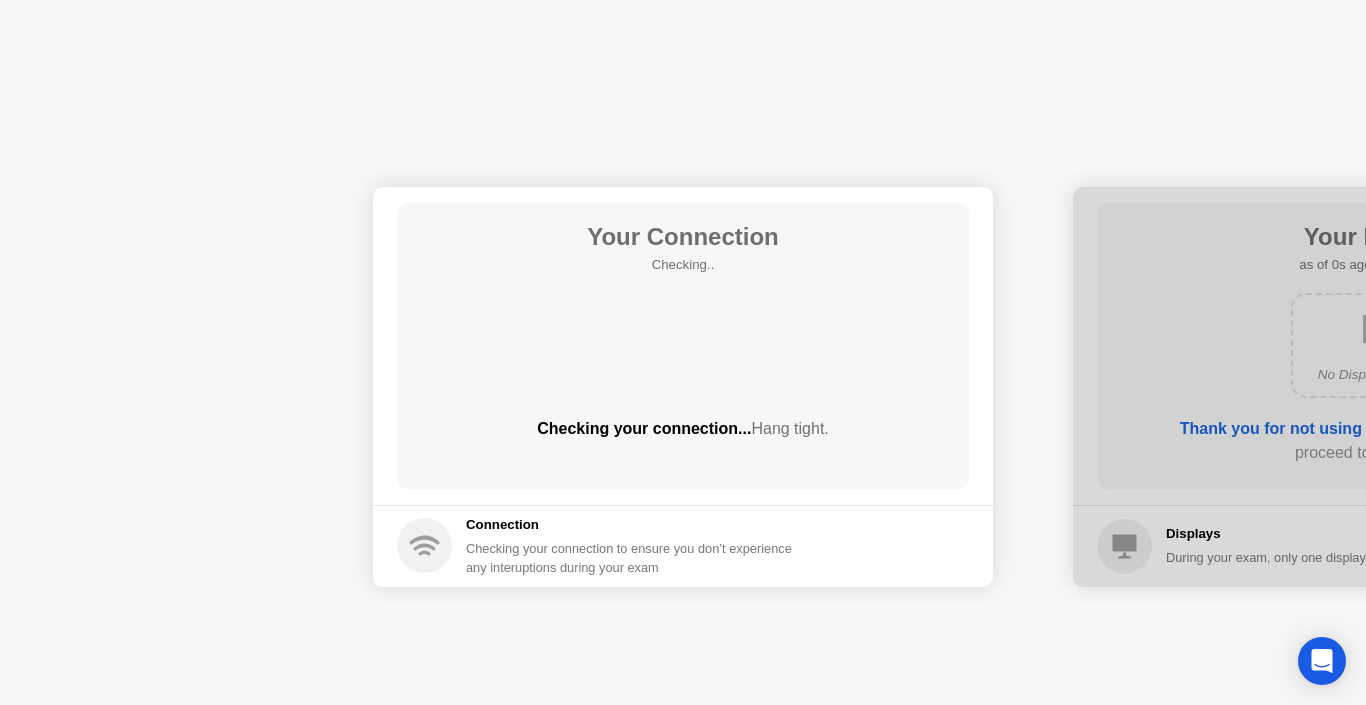 click on "Next" 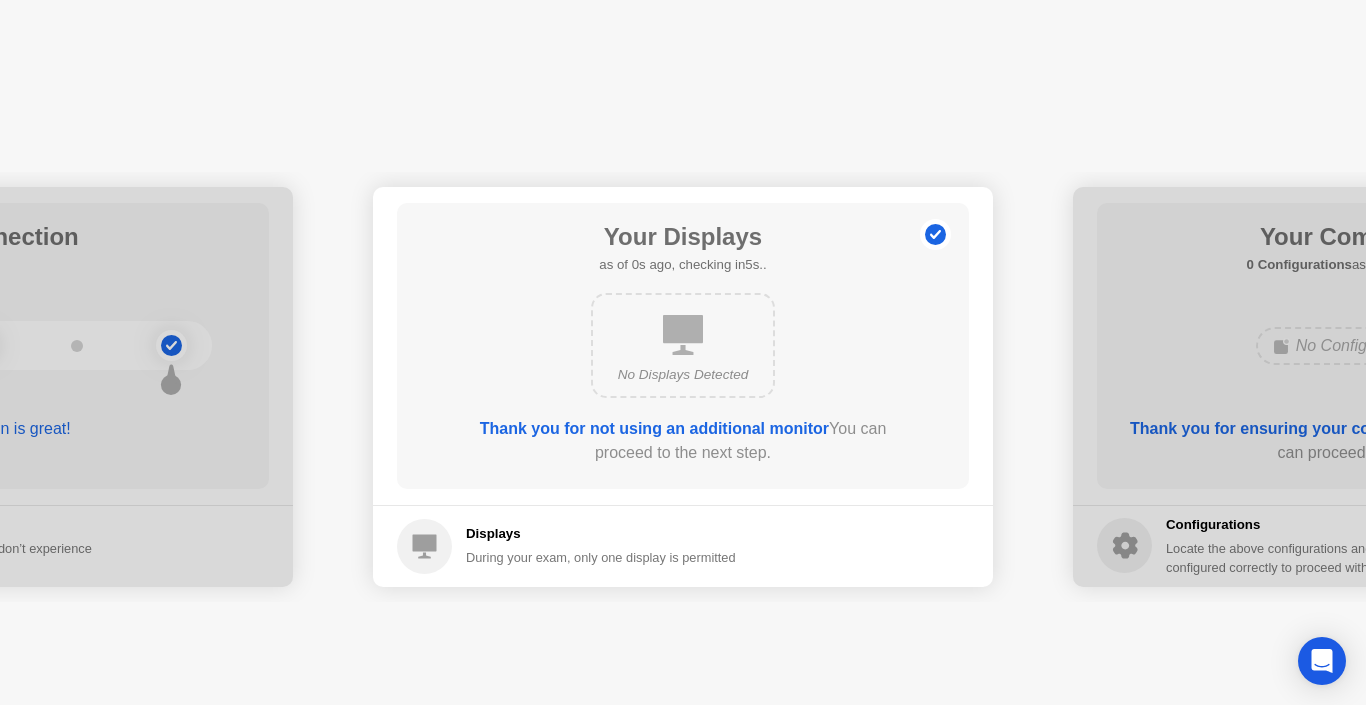 click on "Next" 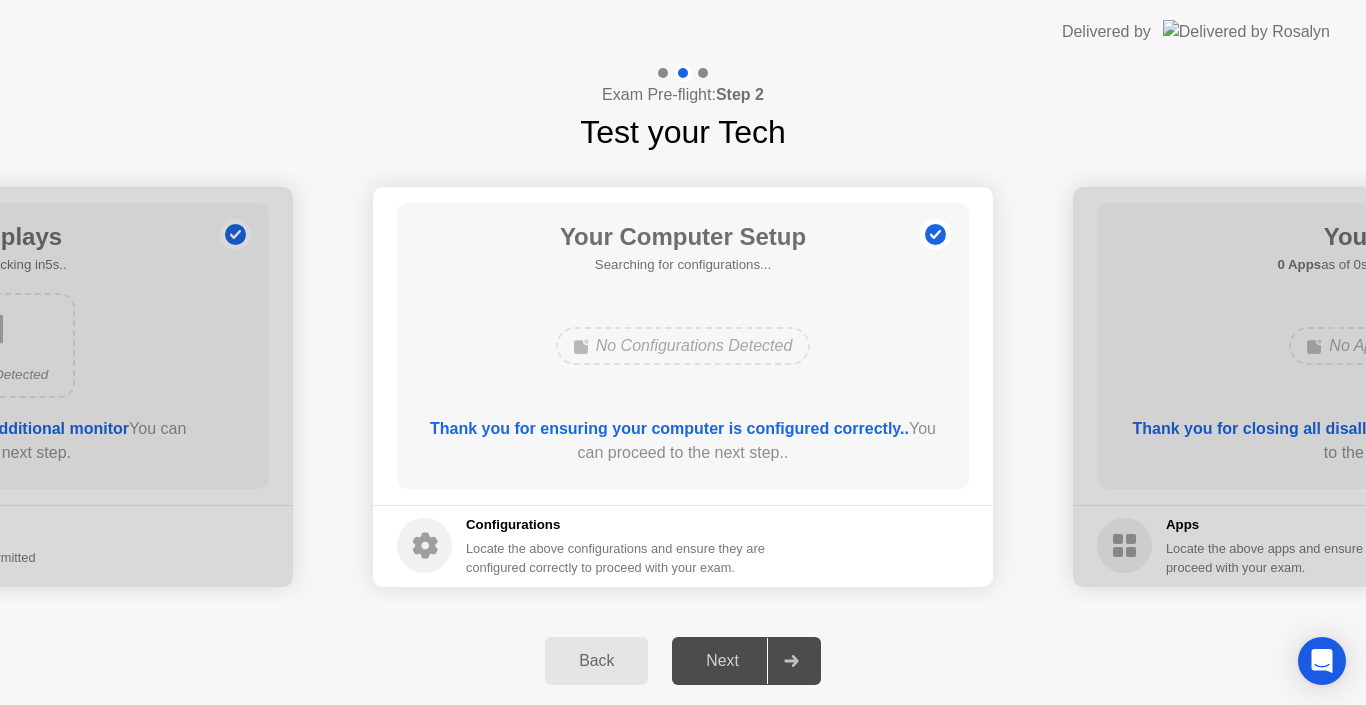 click on "Next" 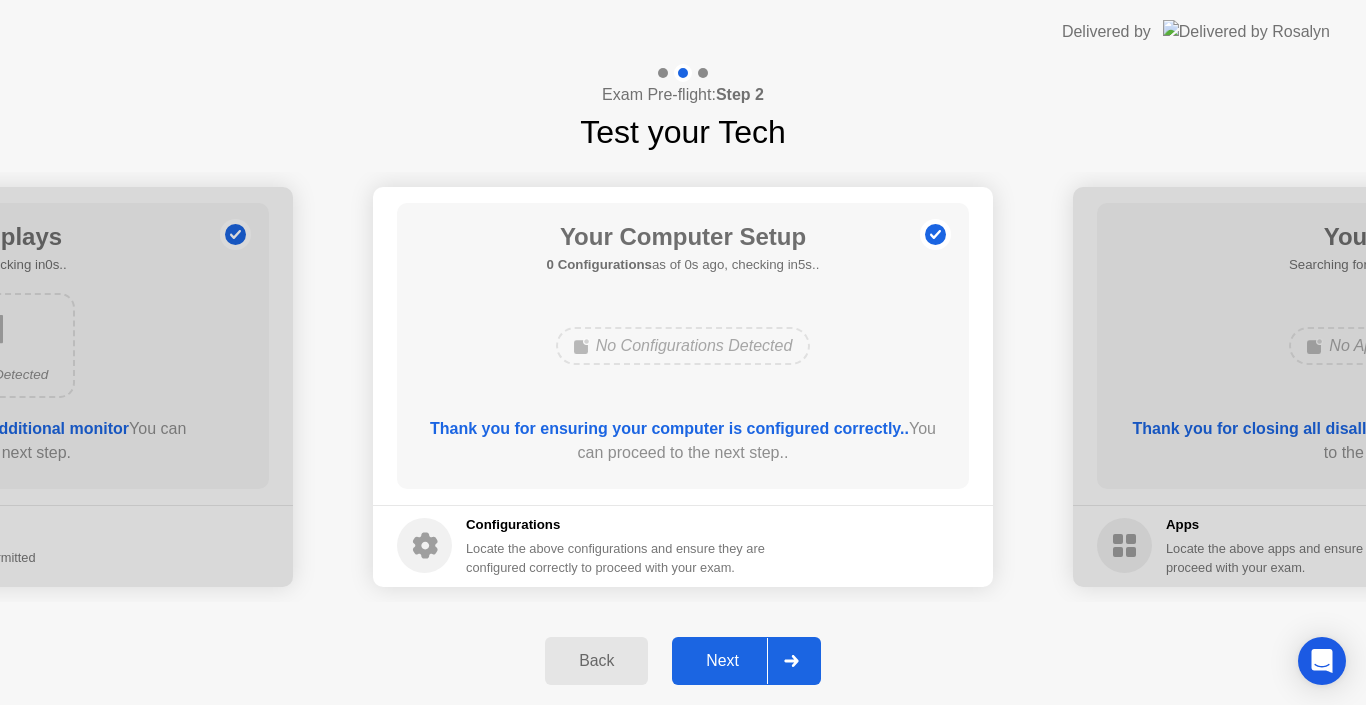 click on "Next" 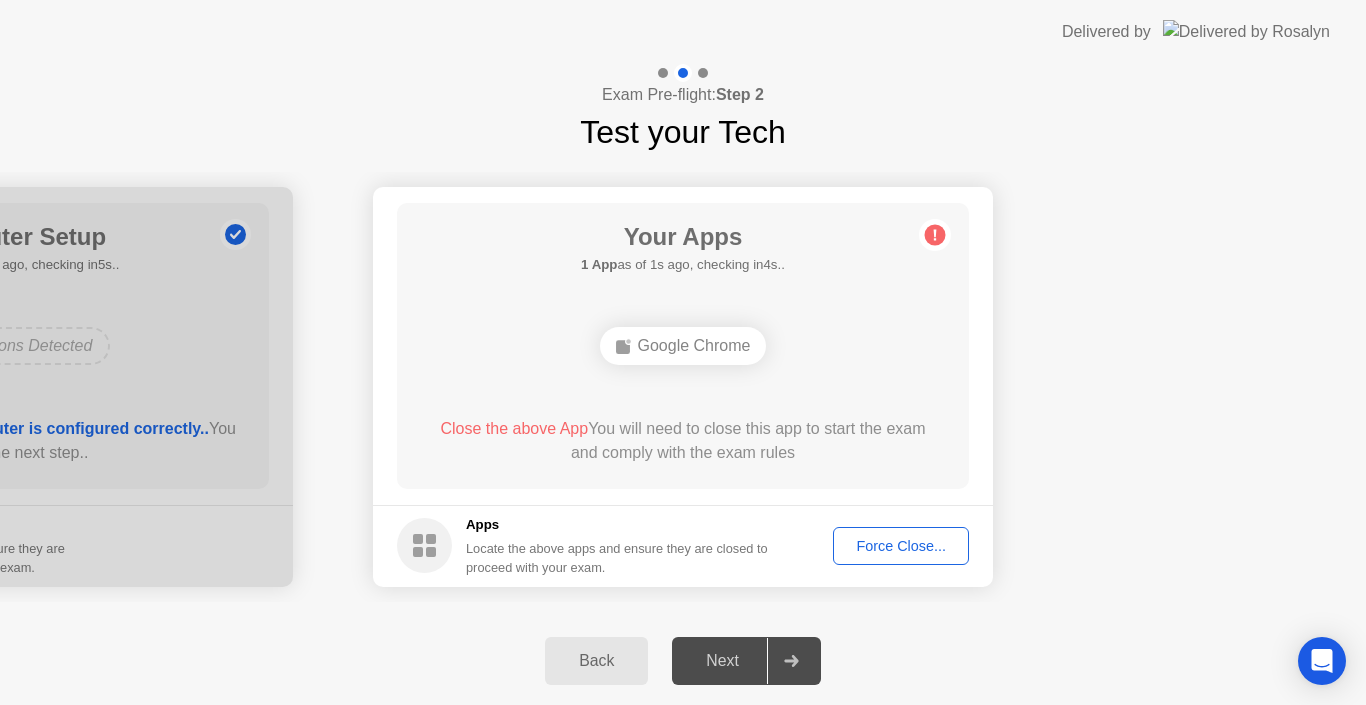 click on "Force Close..." 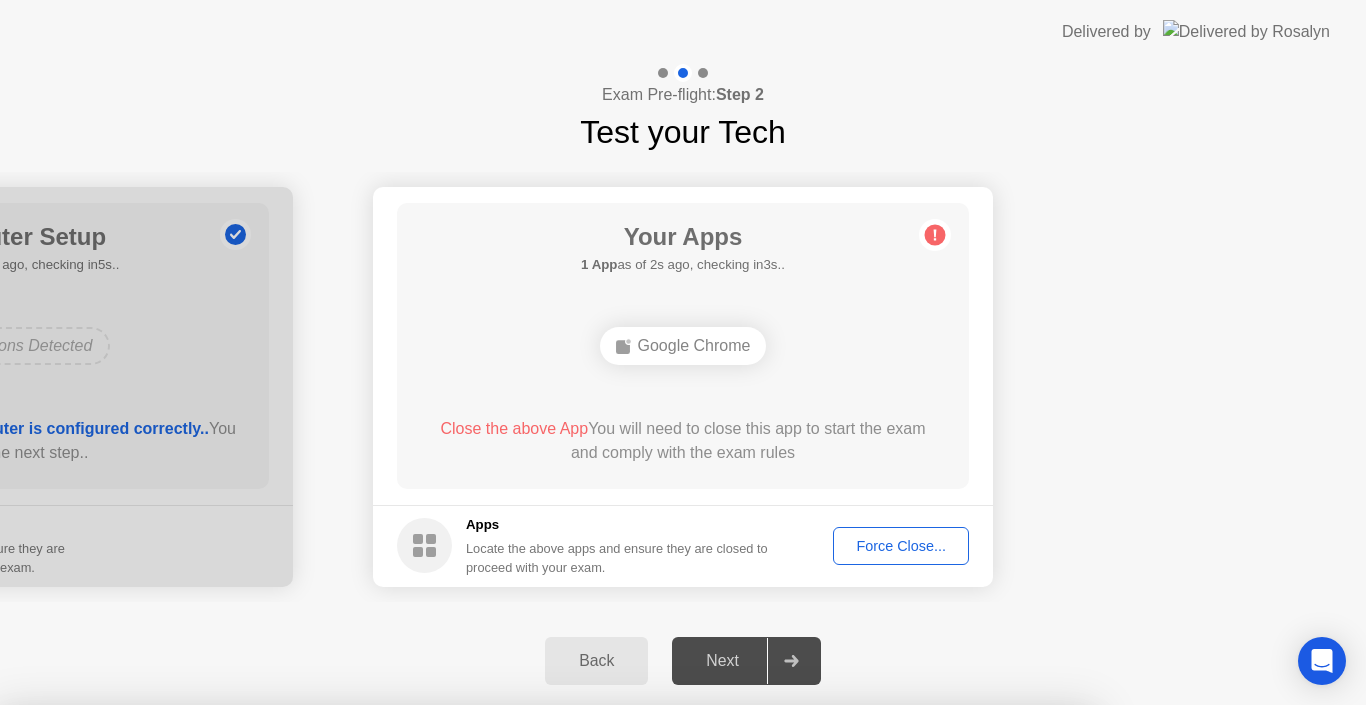 click on "Confirm" at bounding box center [613, 981] 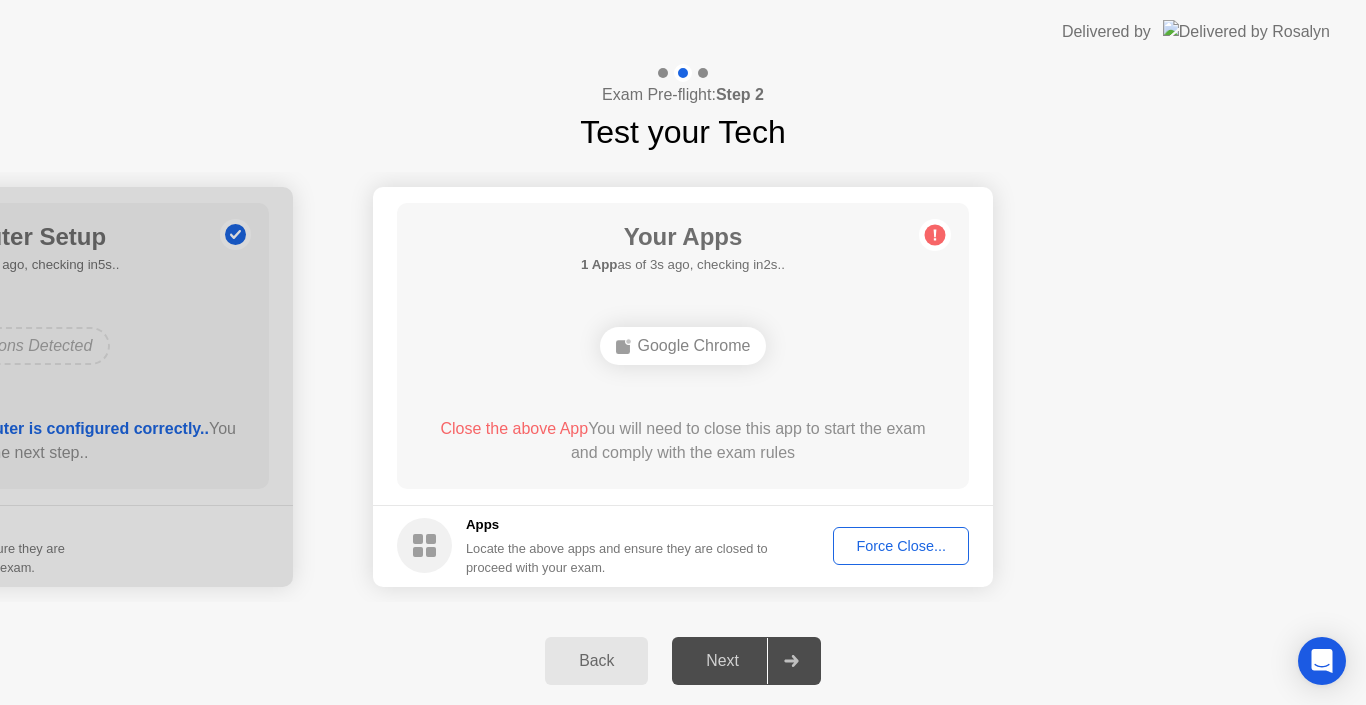 click on "Force Close..." 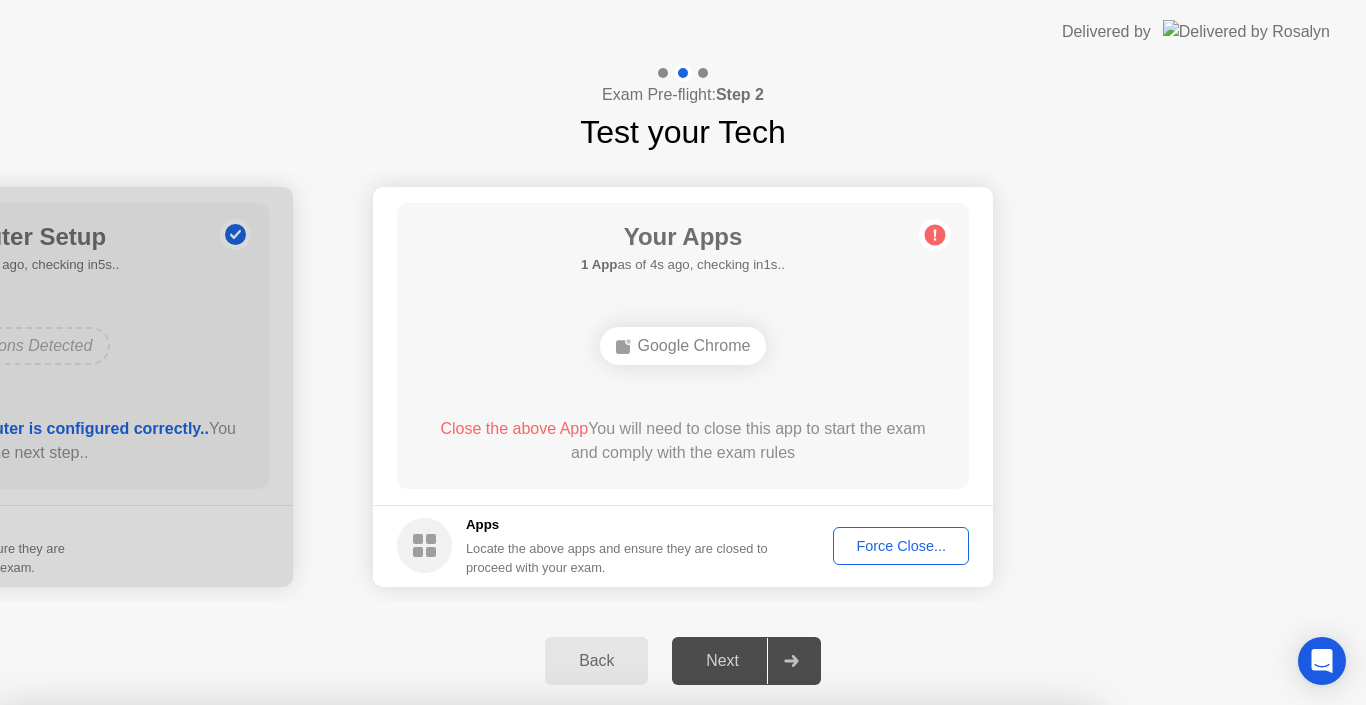 click on "Confirm" at bounding box center [613, 981] 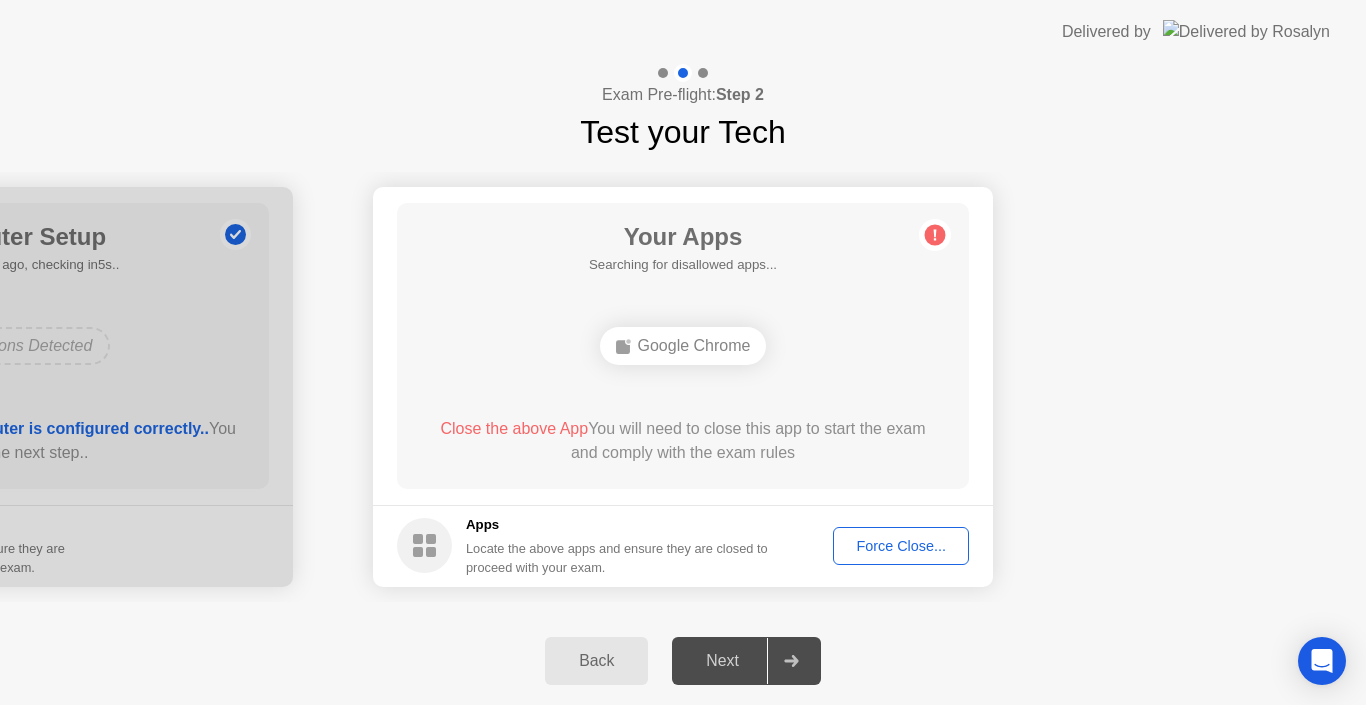 click on "Force Close..." 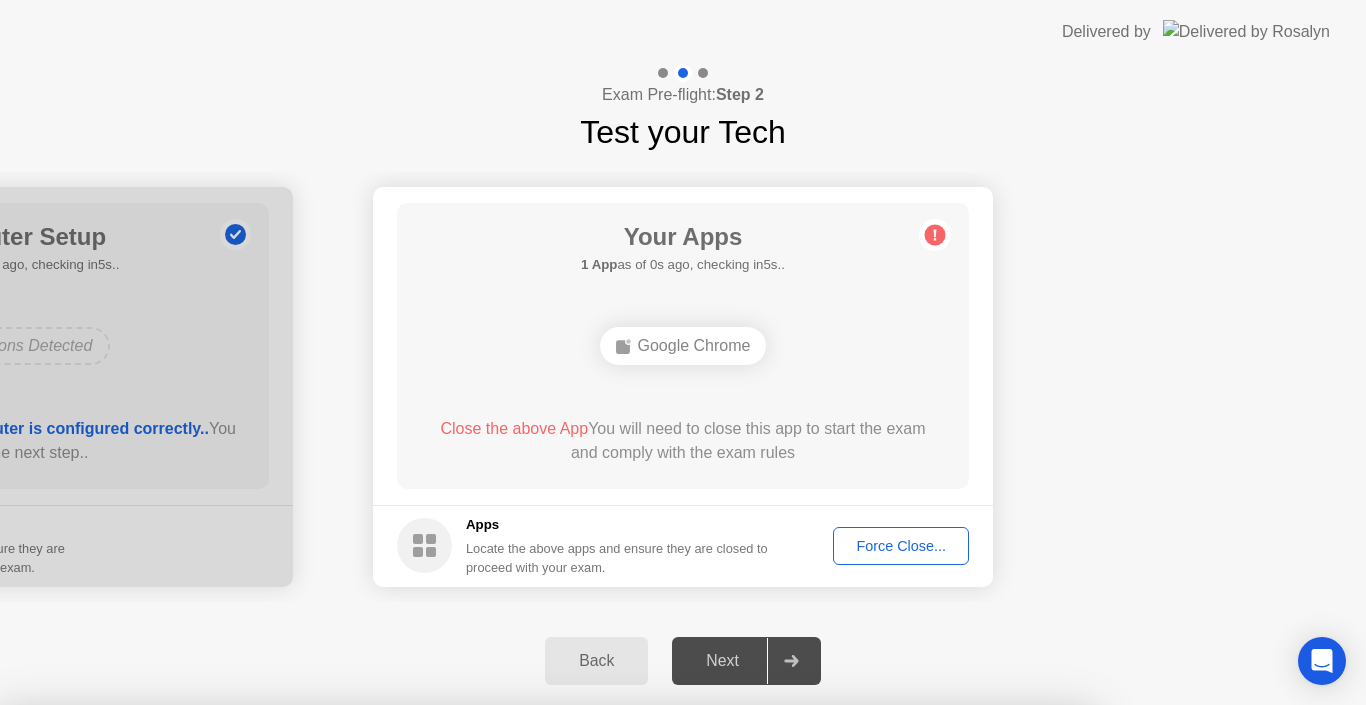 click on "Read More" at bounding box center [609, 1258] 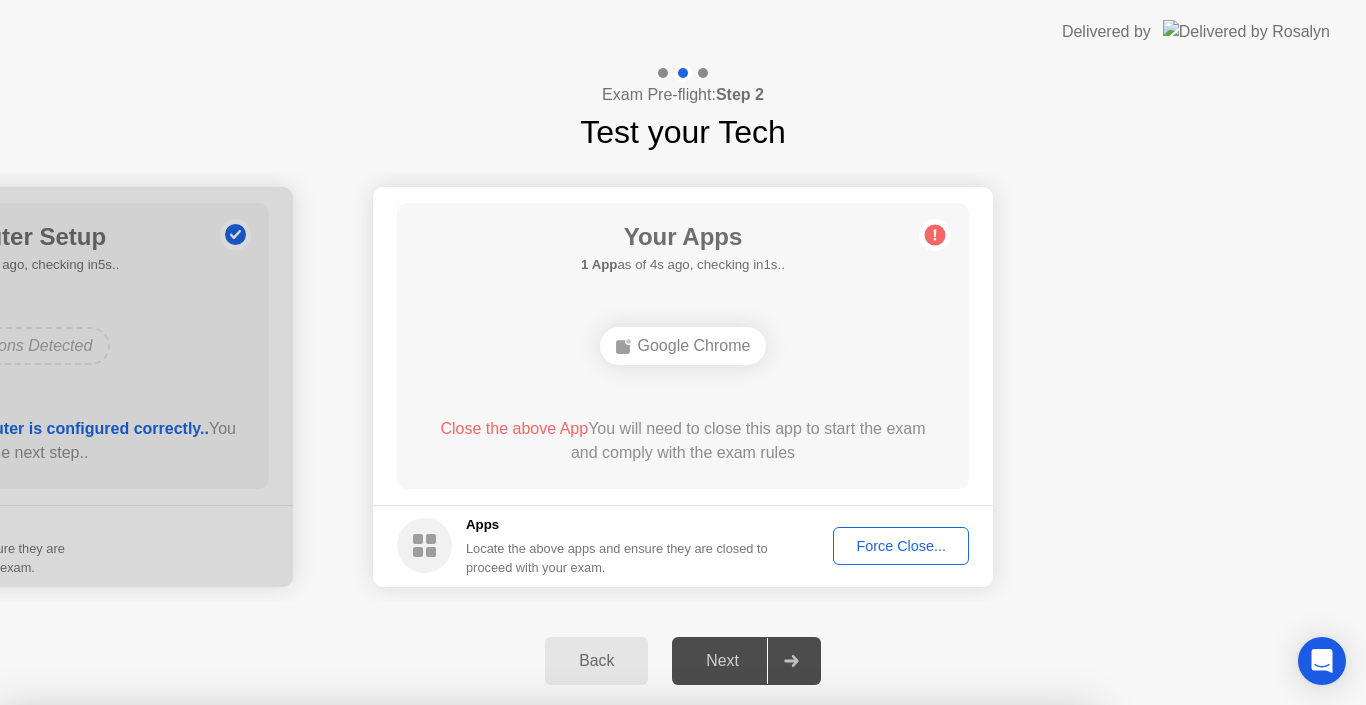 click on "Close" at bounding box center [465, 1258] 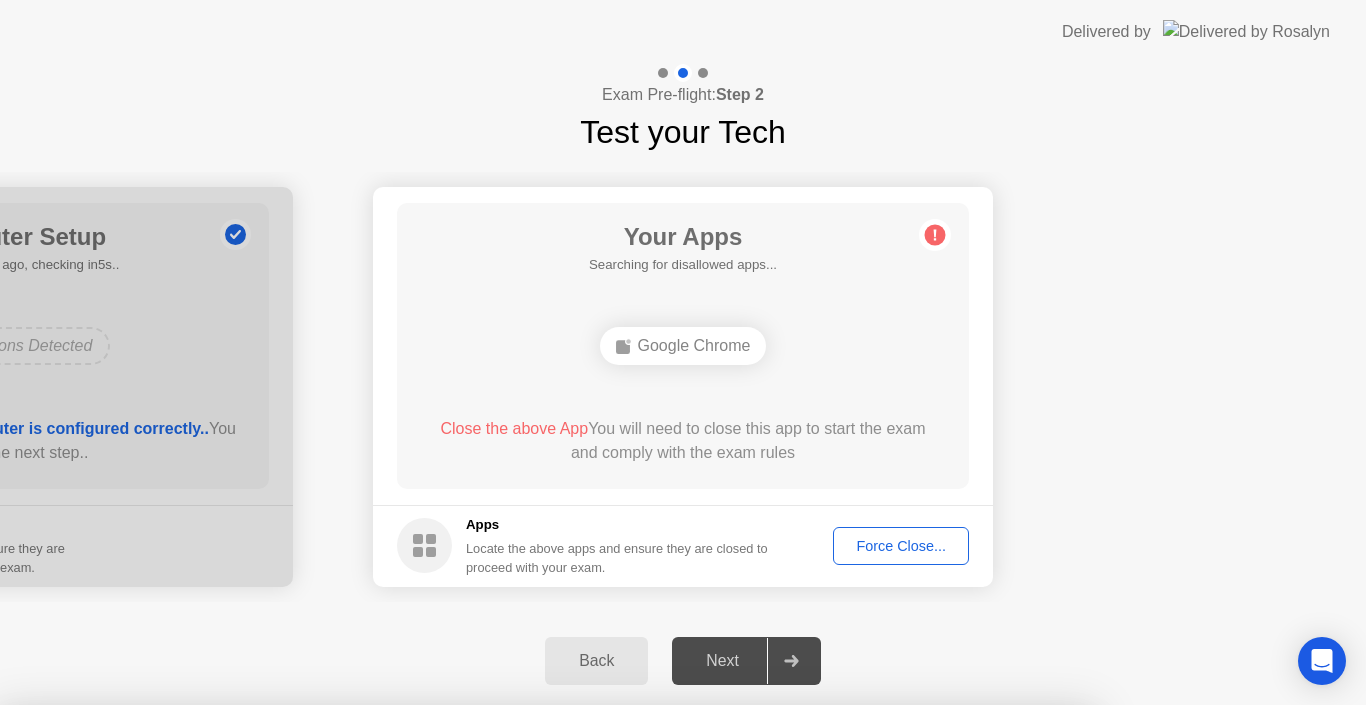 click on "Confirm" at bounding box center [613, 981] 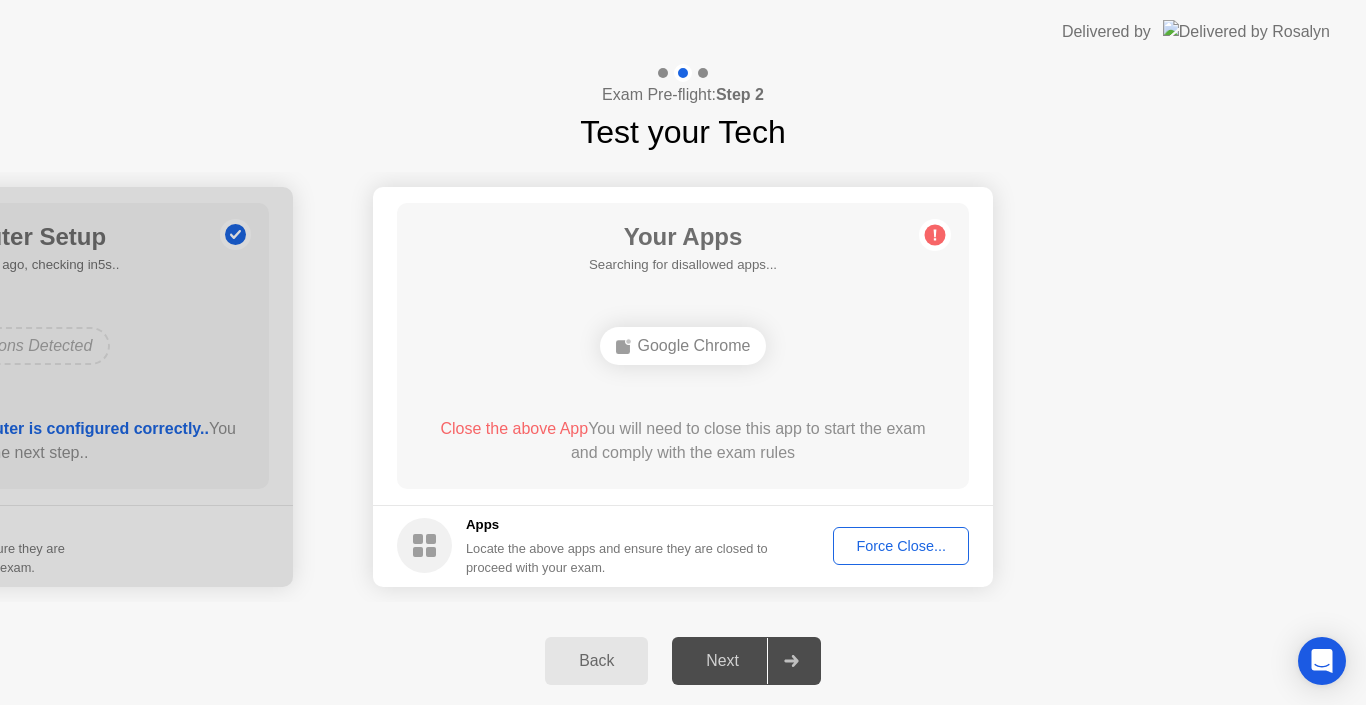 click on "Force Close..." 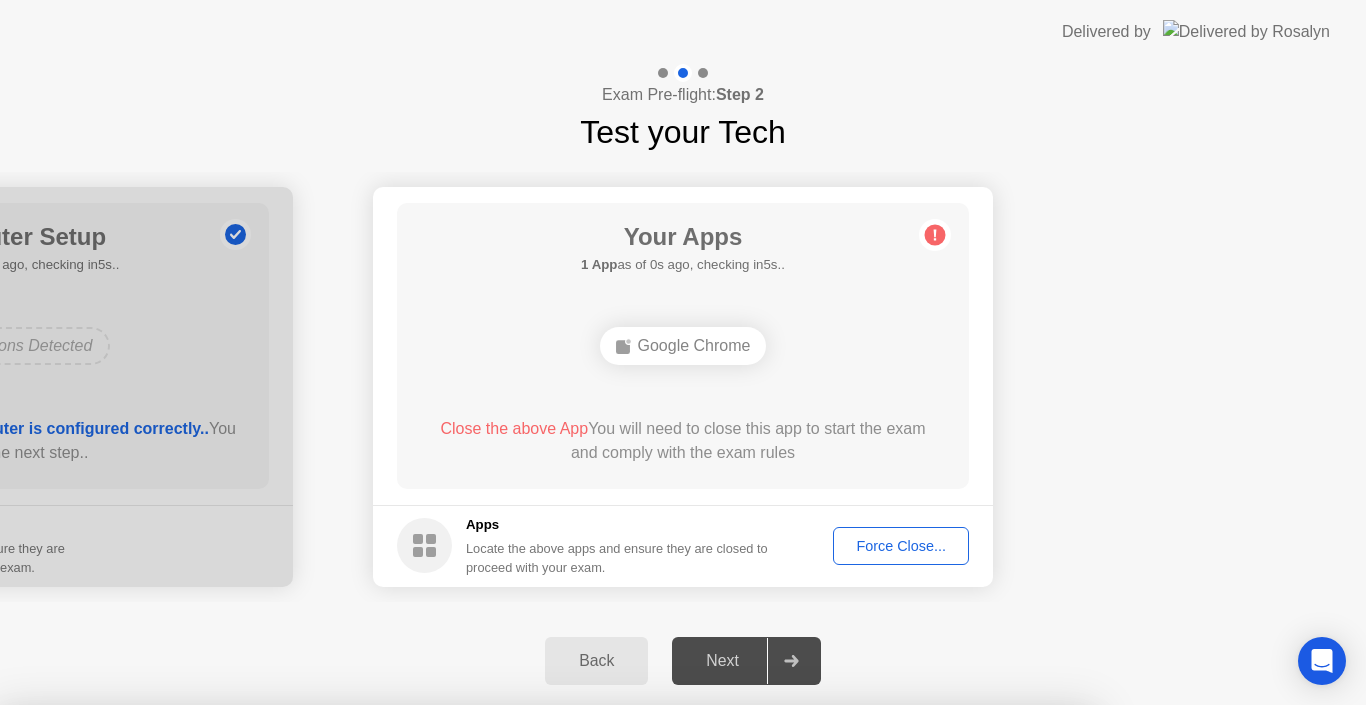 click on "Confirm" at bounding box center (613, 981) 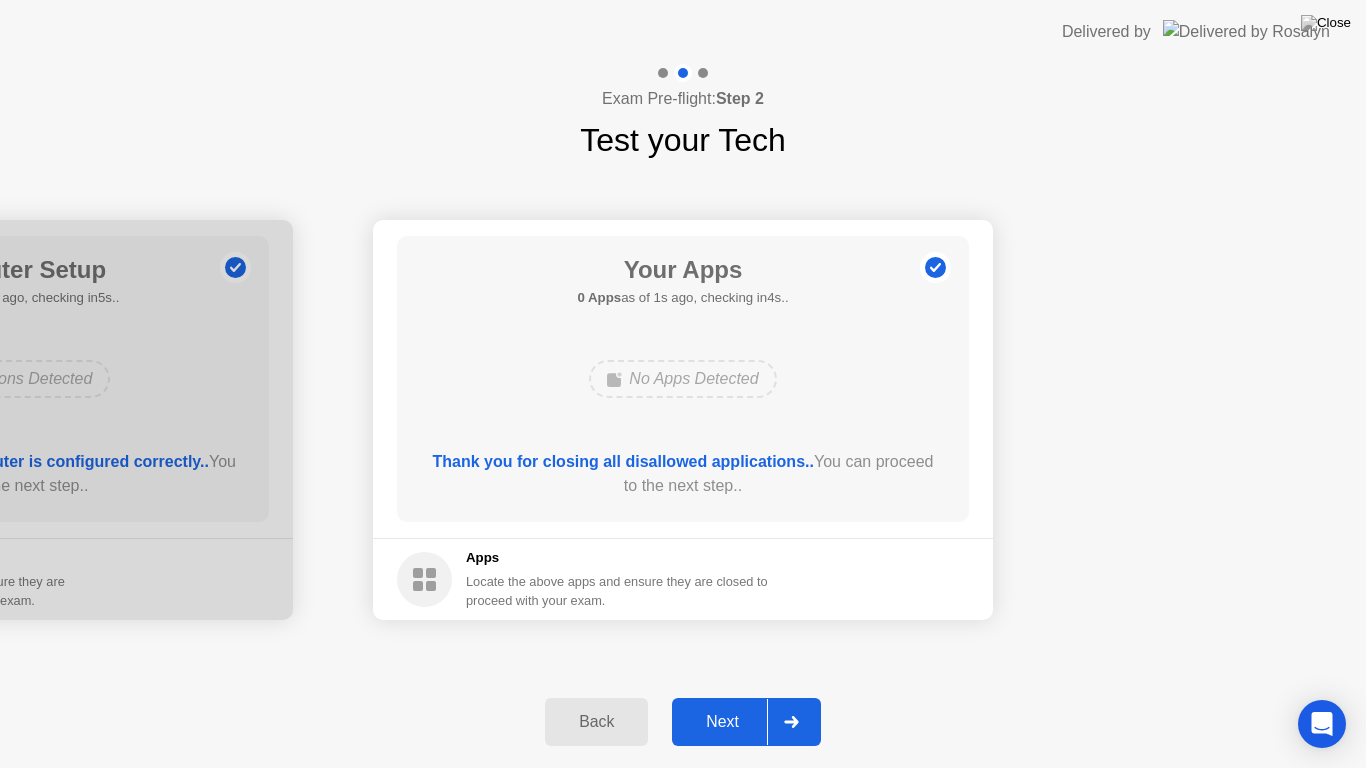 click on "Next" 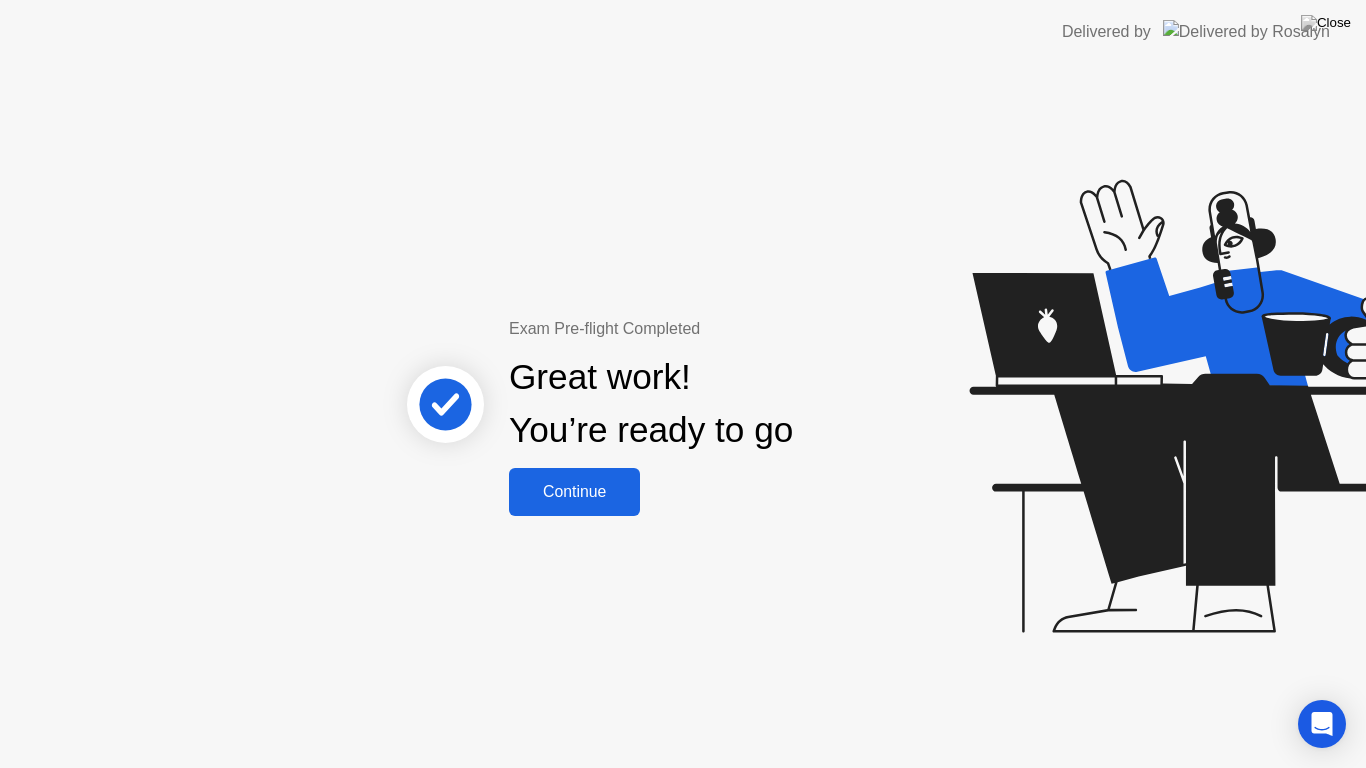 click on "Continue" 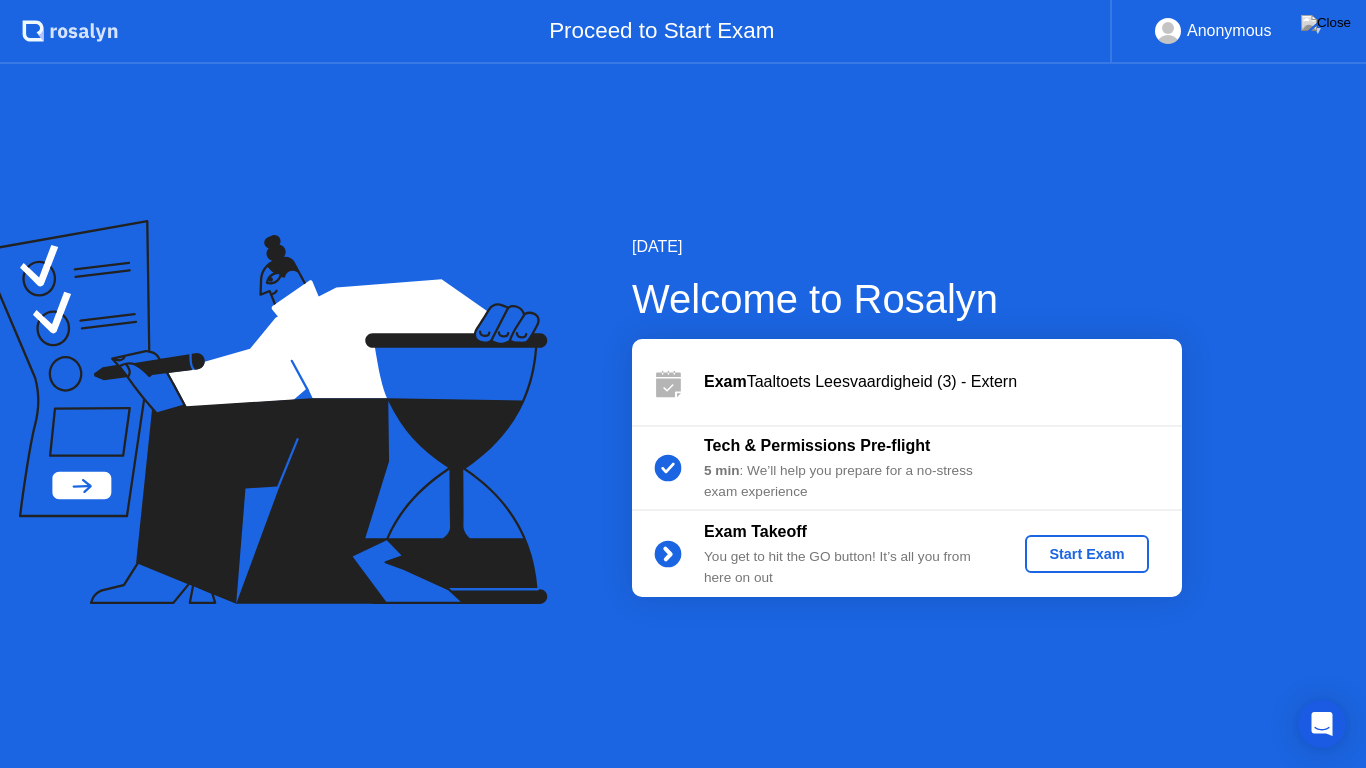 click on "Start Exam" 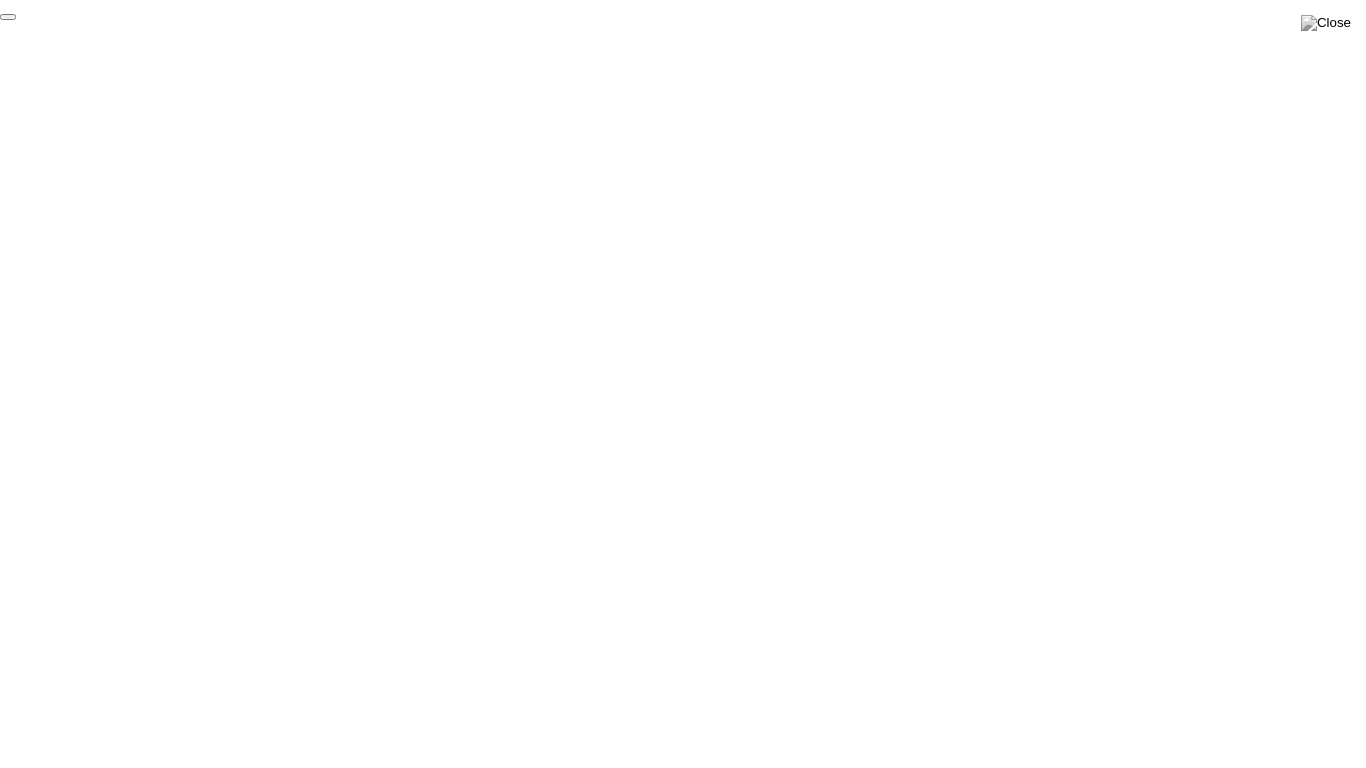 click on "End Proctoring Session" 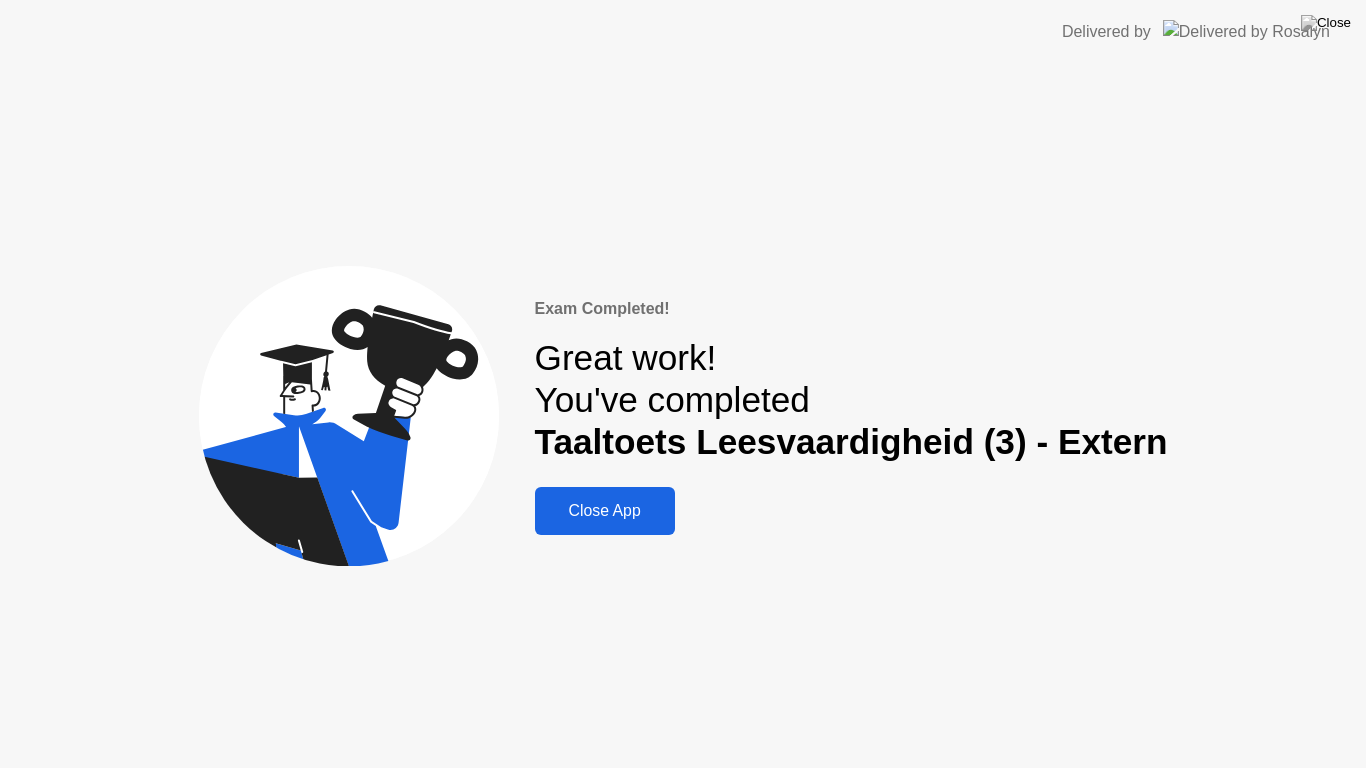 click on "Close App" 